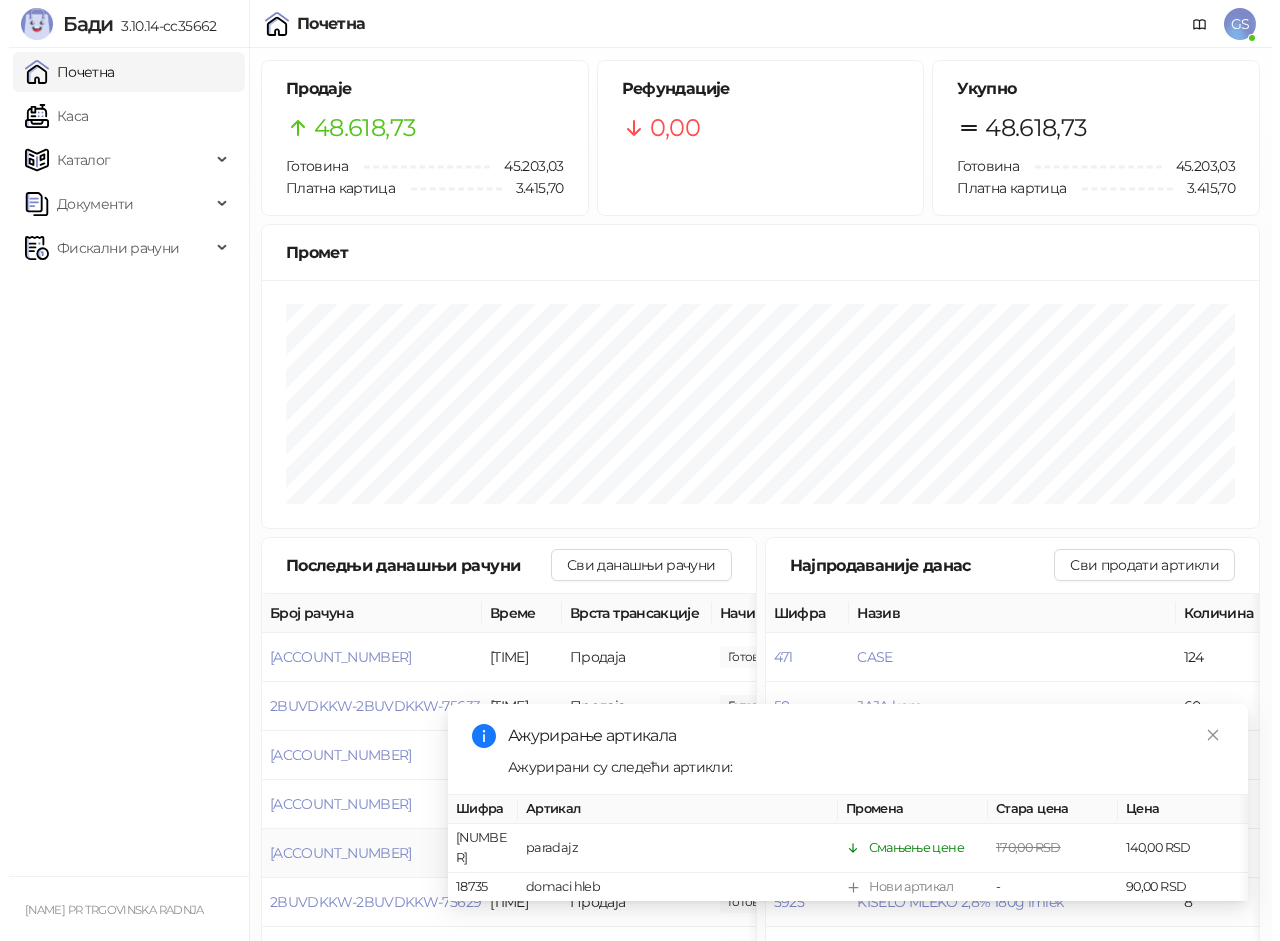 scroll, scrollTop: 0, scrollLeft: 0, axis: both 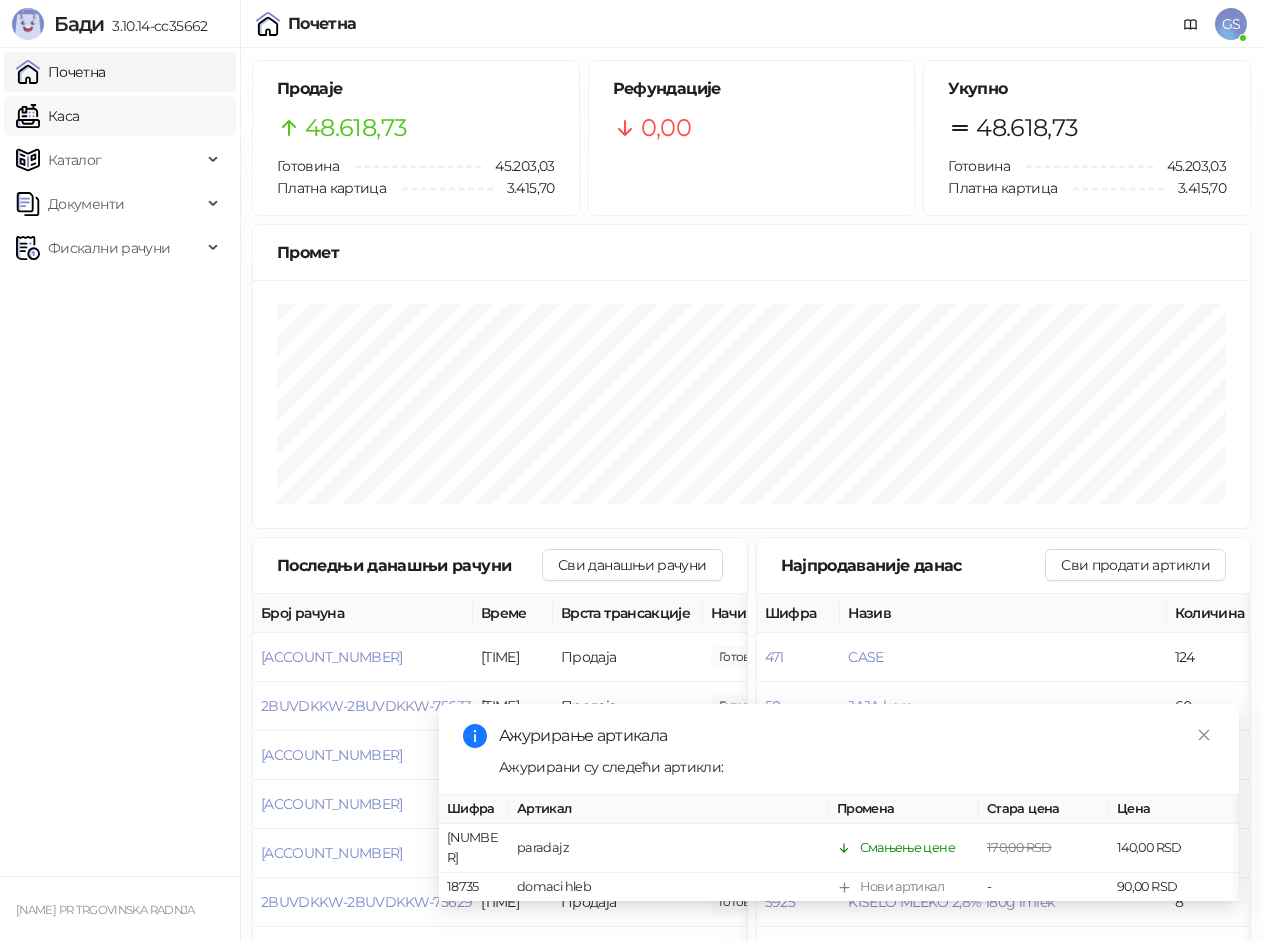 click on "Каса" at bounding box center [47, 116] 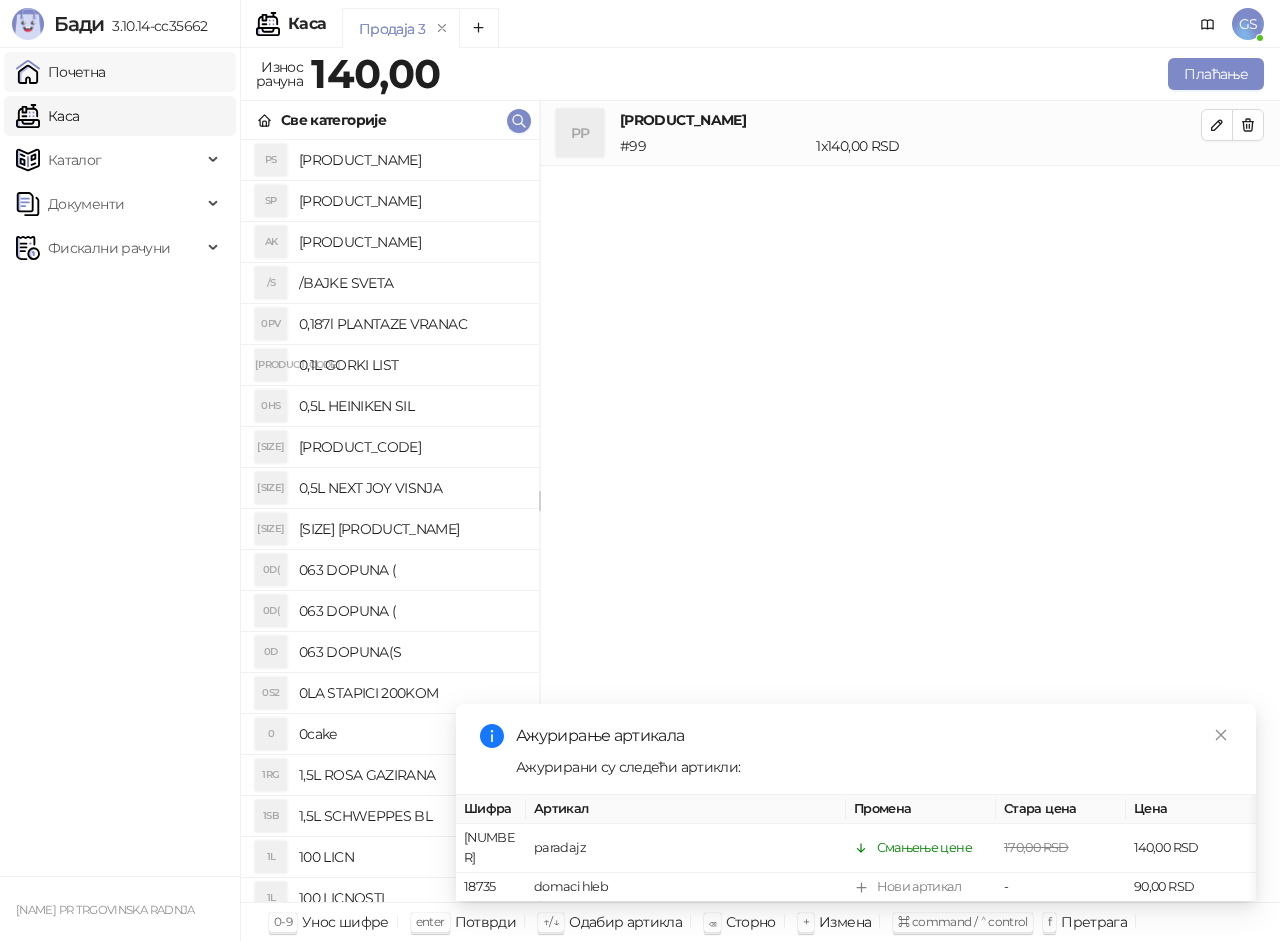 click on "Почетна" at bounding box center [61, 72] 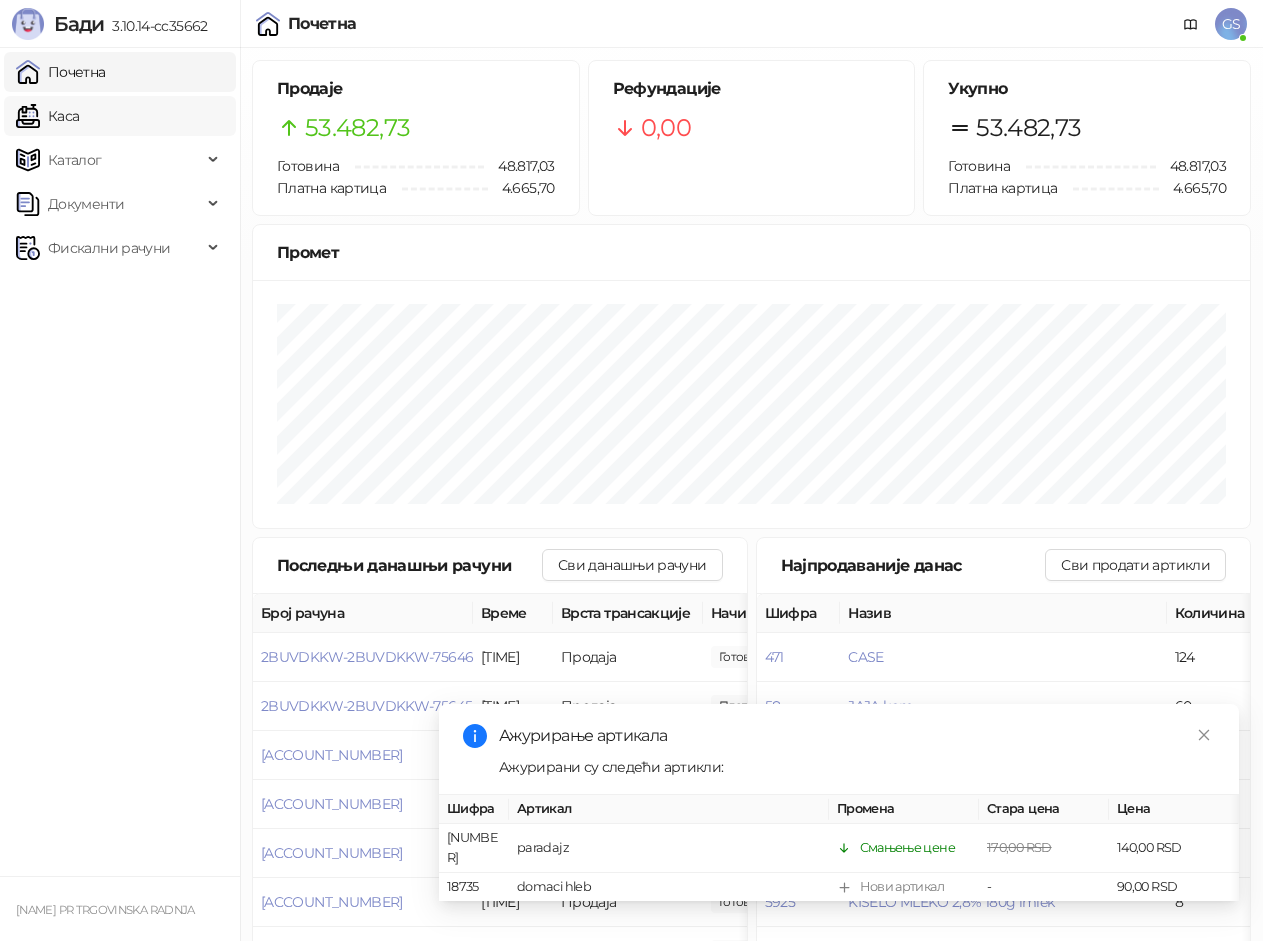 click on "Каса" at bounding box center [47, 116] 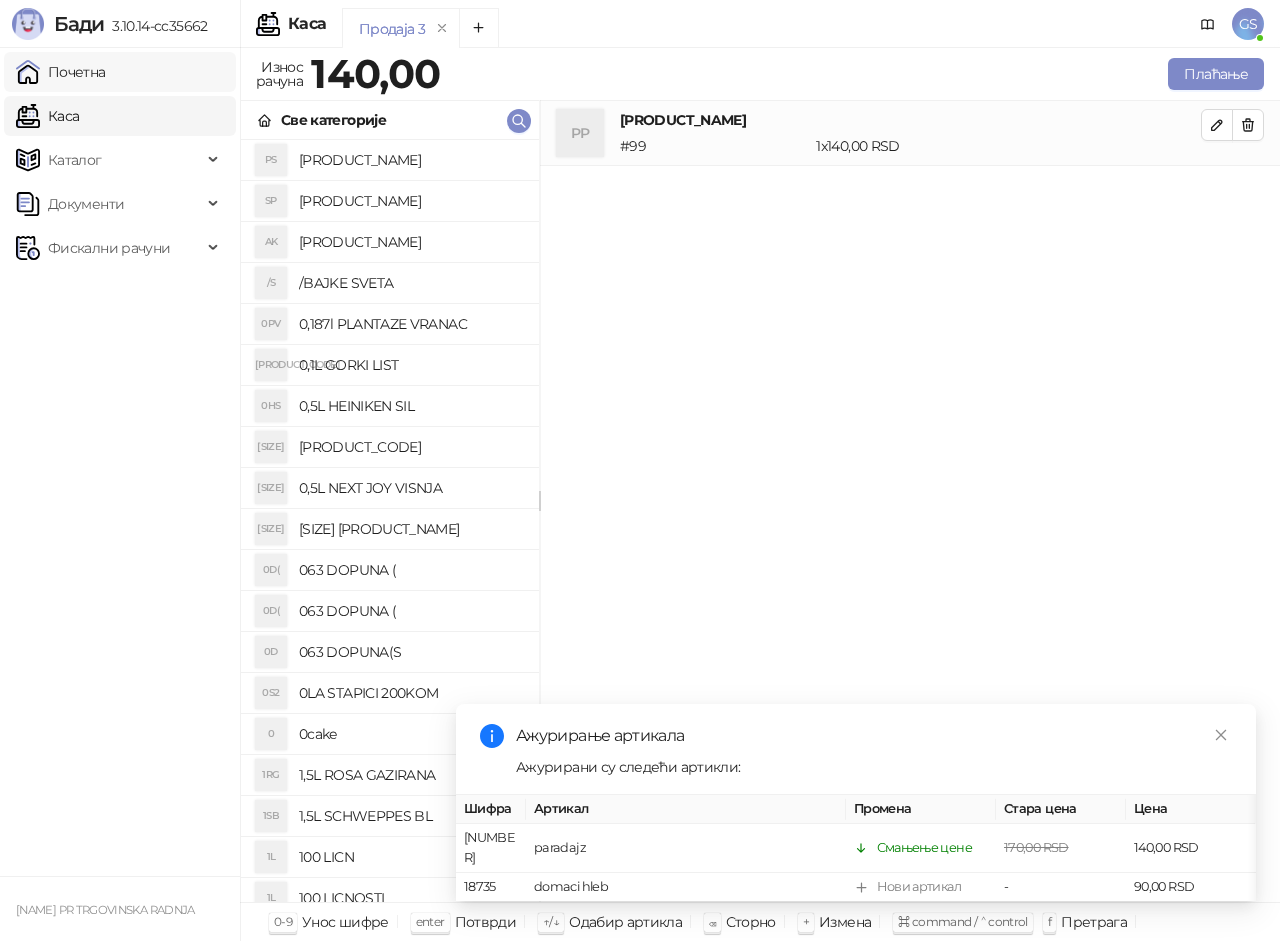 click on "Почетна" at bounding box center [61, 72] 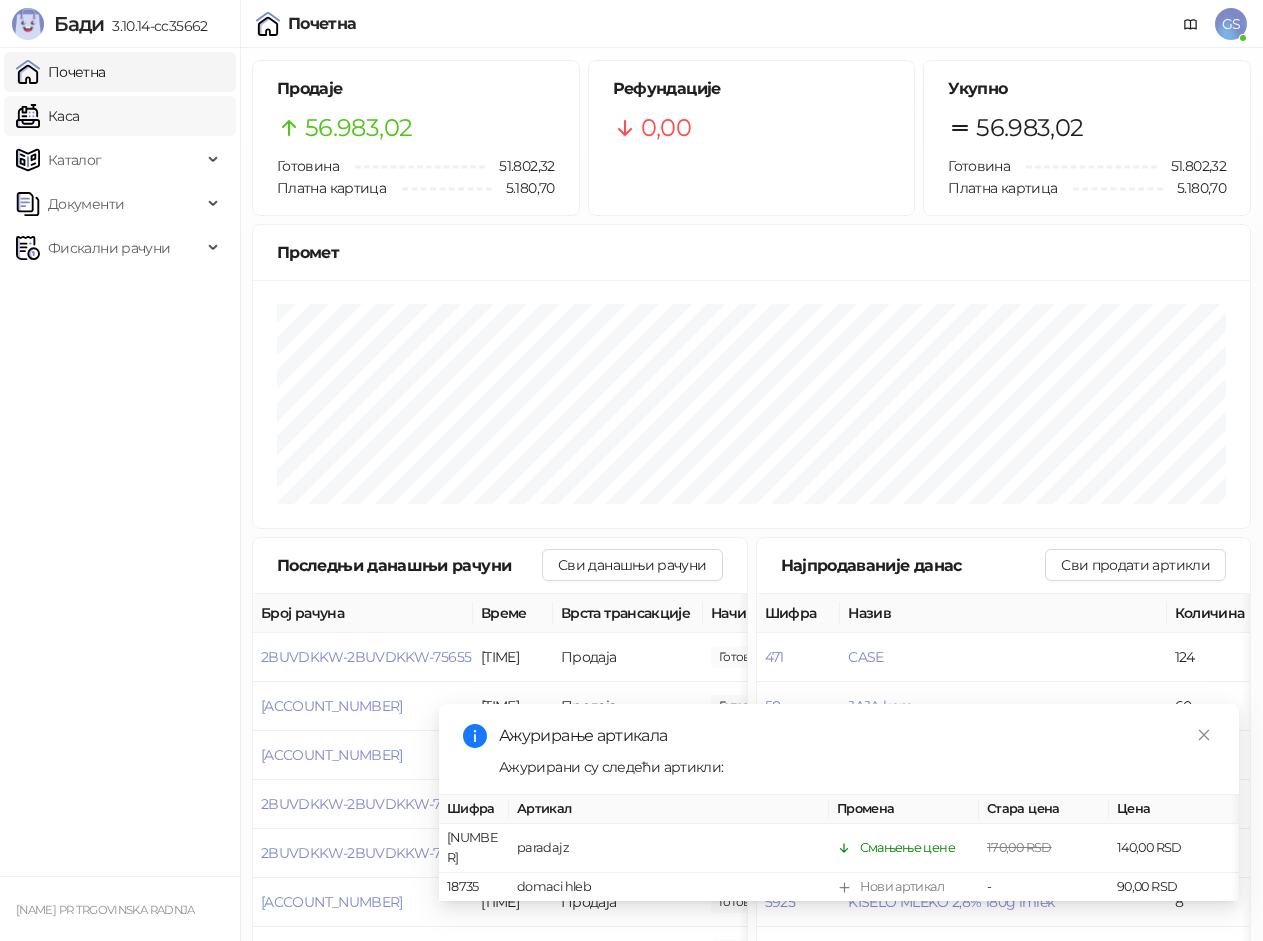 click on "Каса" at bounding box center [47, 116] 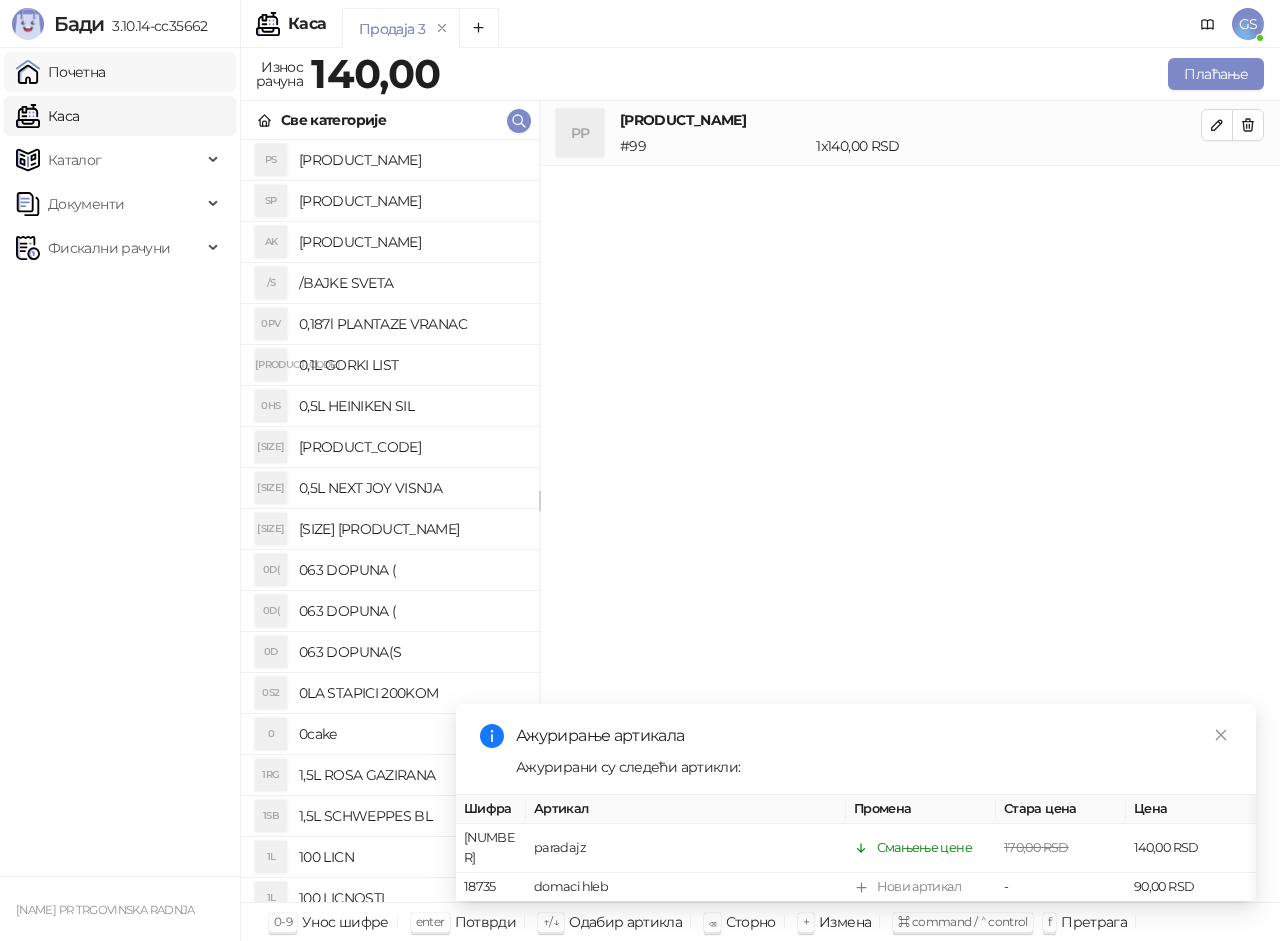 click on "Почетна" at bounding box center [61, 72] 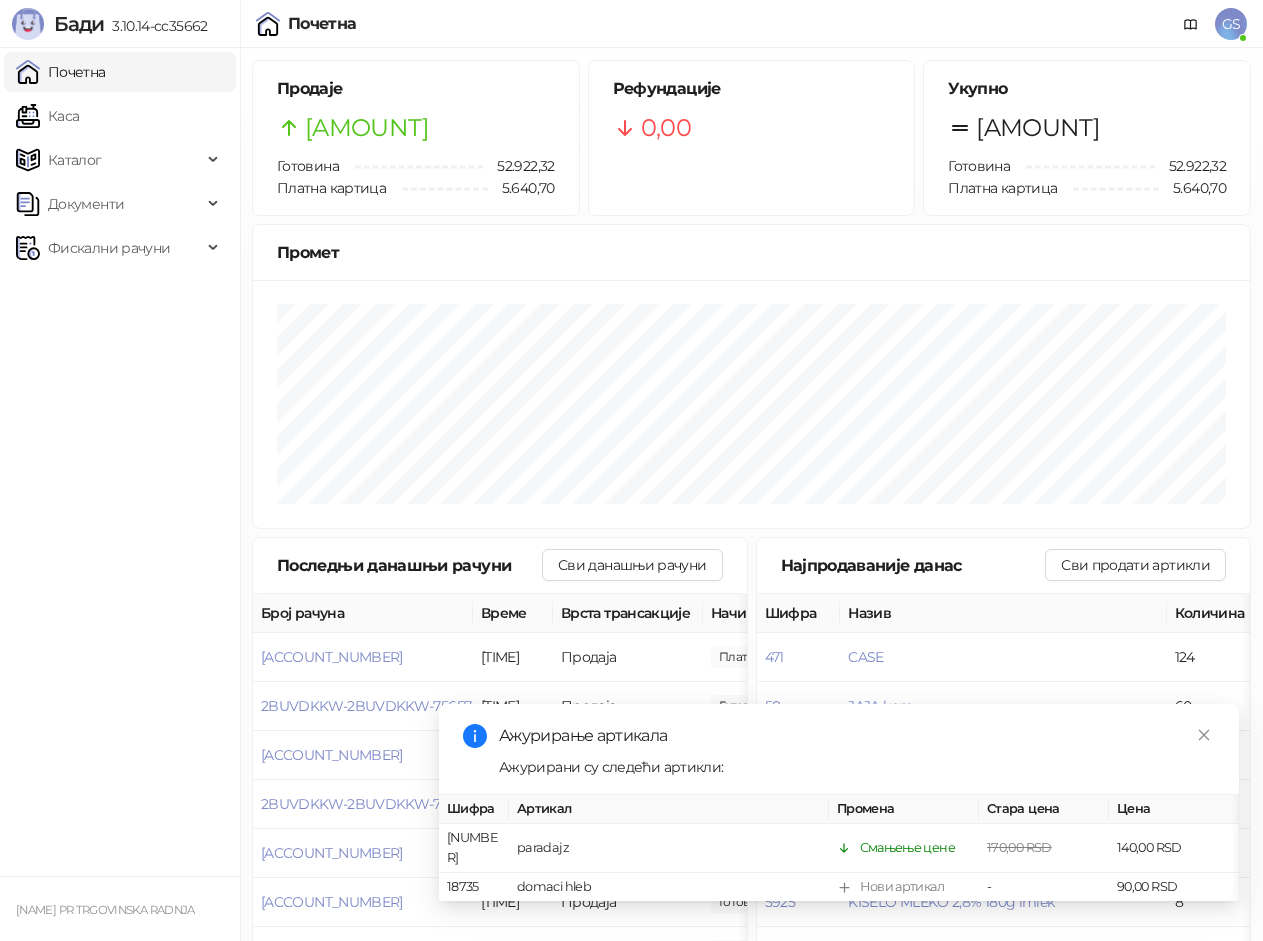 click on "Почетна" at bounding box center (61, 72) 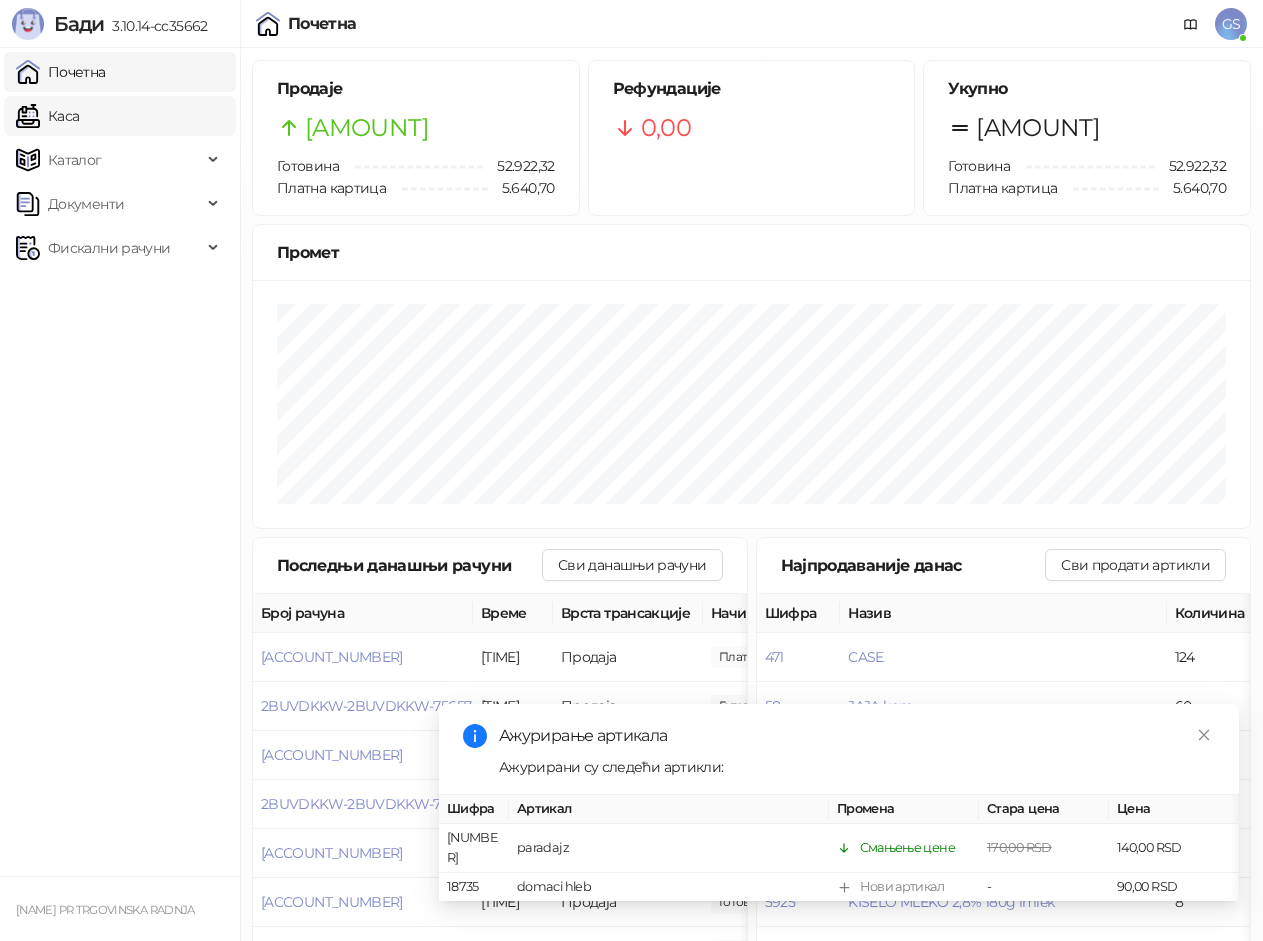 click on "Каса" at bounding box center (47, 116) 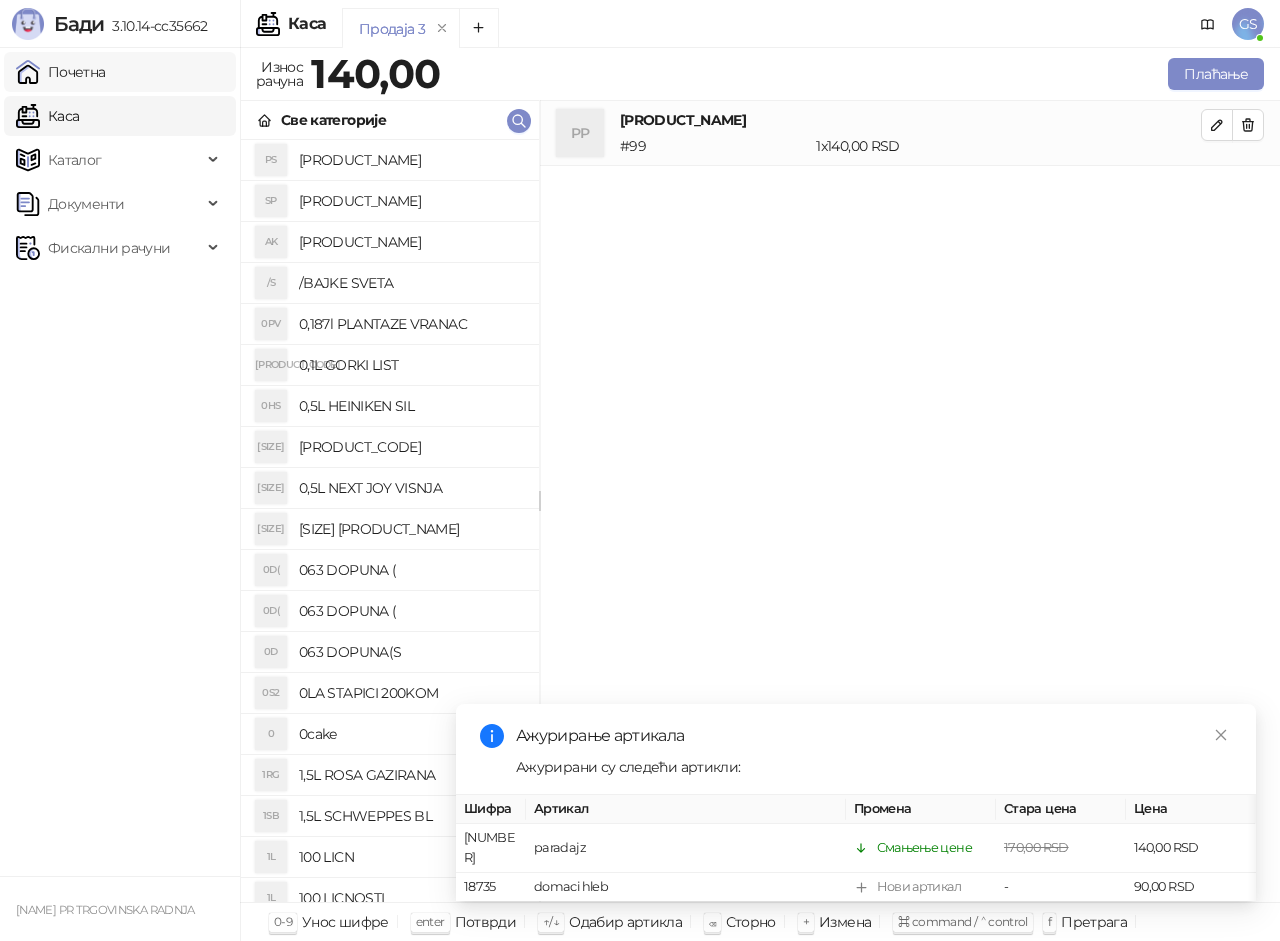 click on "Почетна" at bounding box center (61, 72) 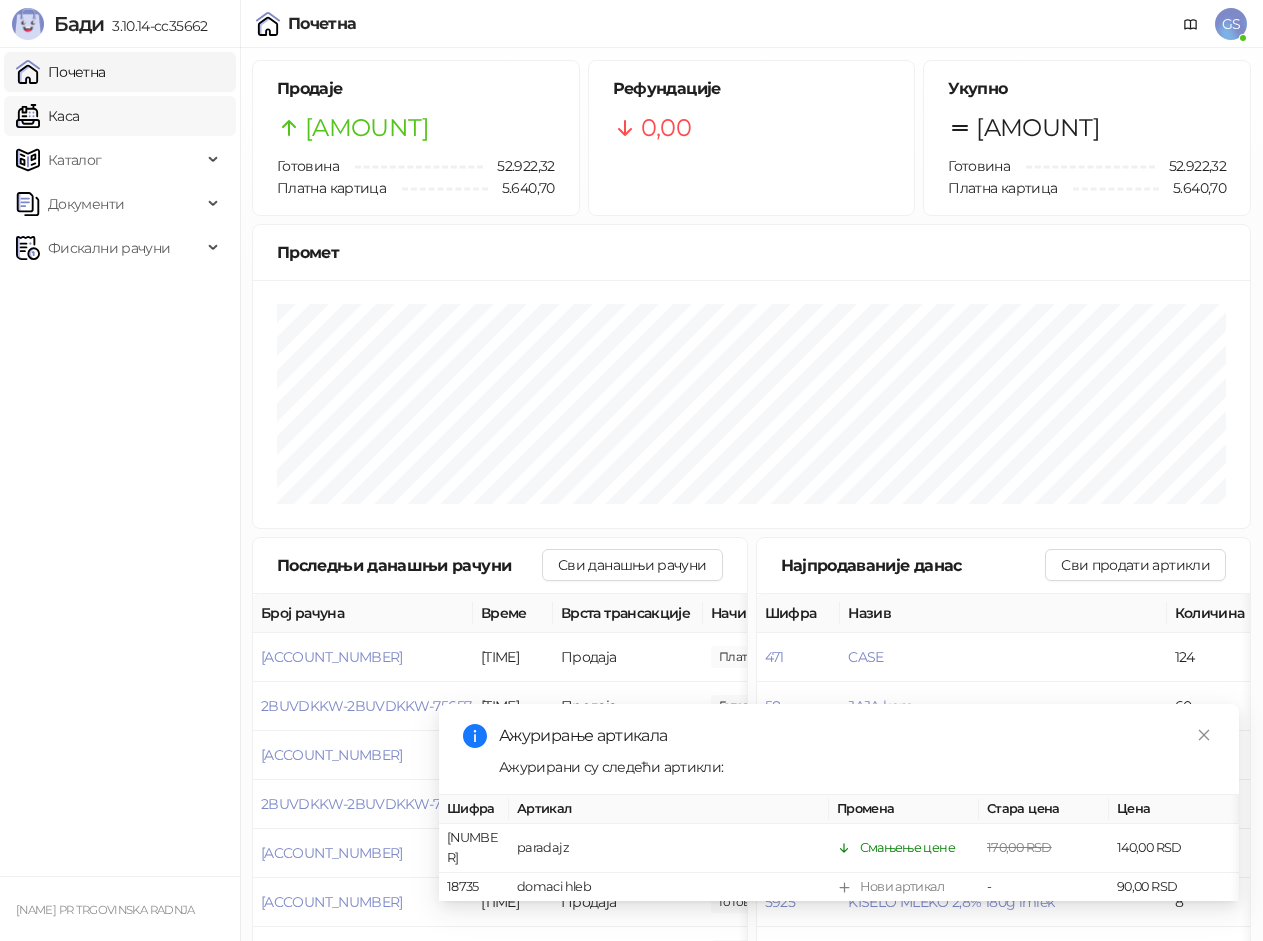 click on "Каса" at bounding box center (47, 116) 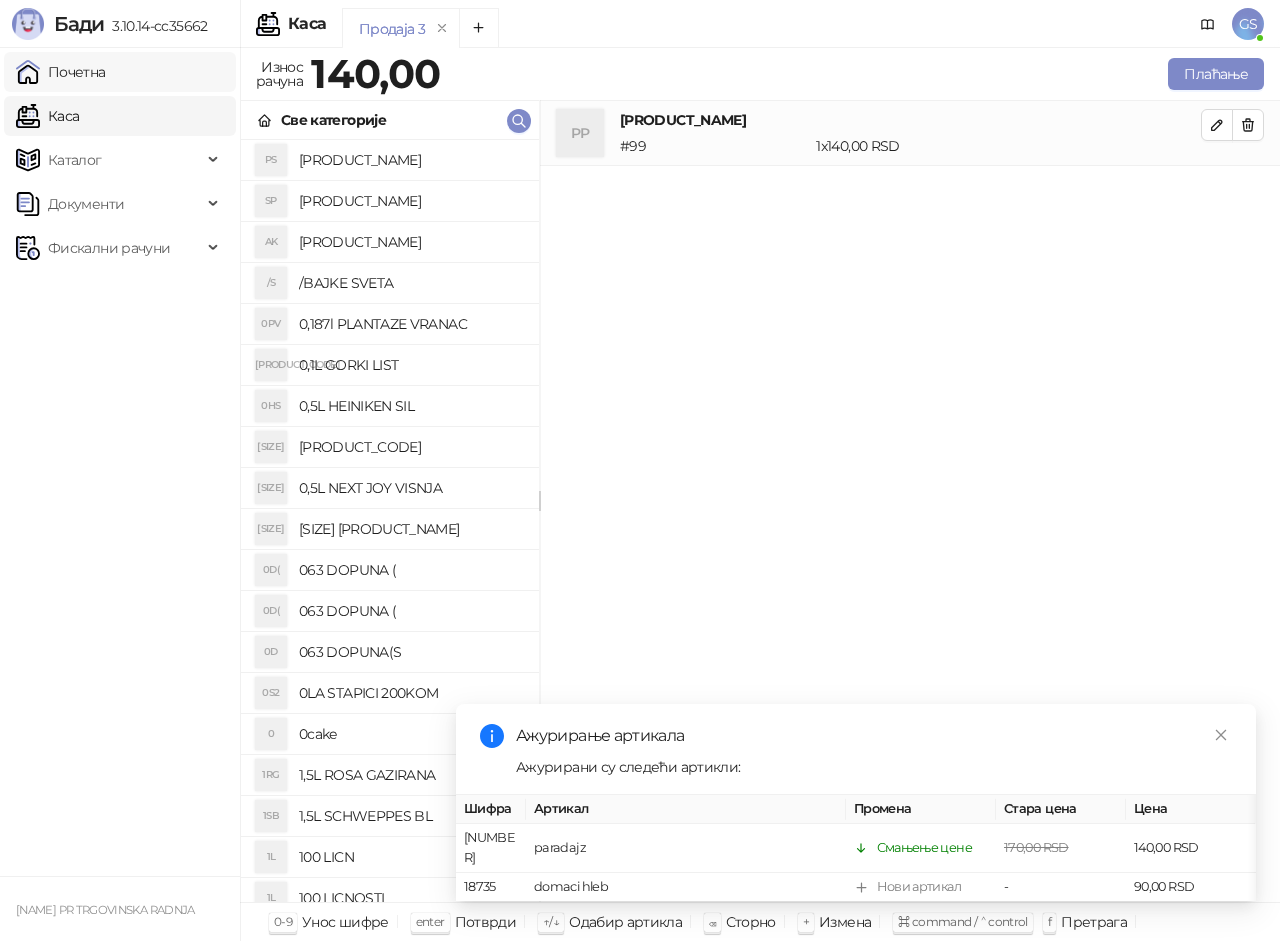 click on "Почетна" at bounding box center (61, 72) 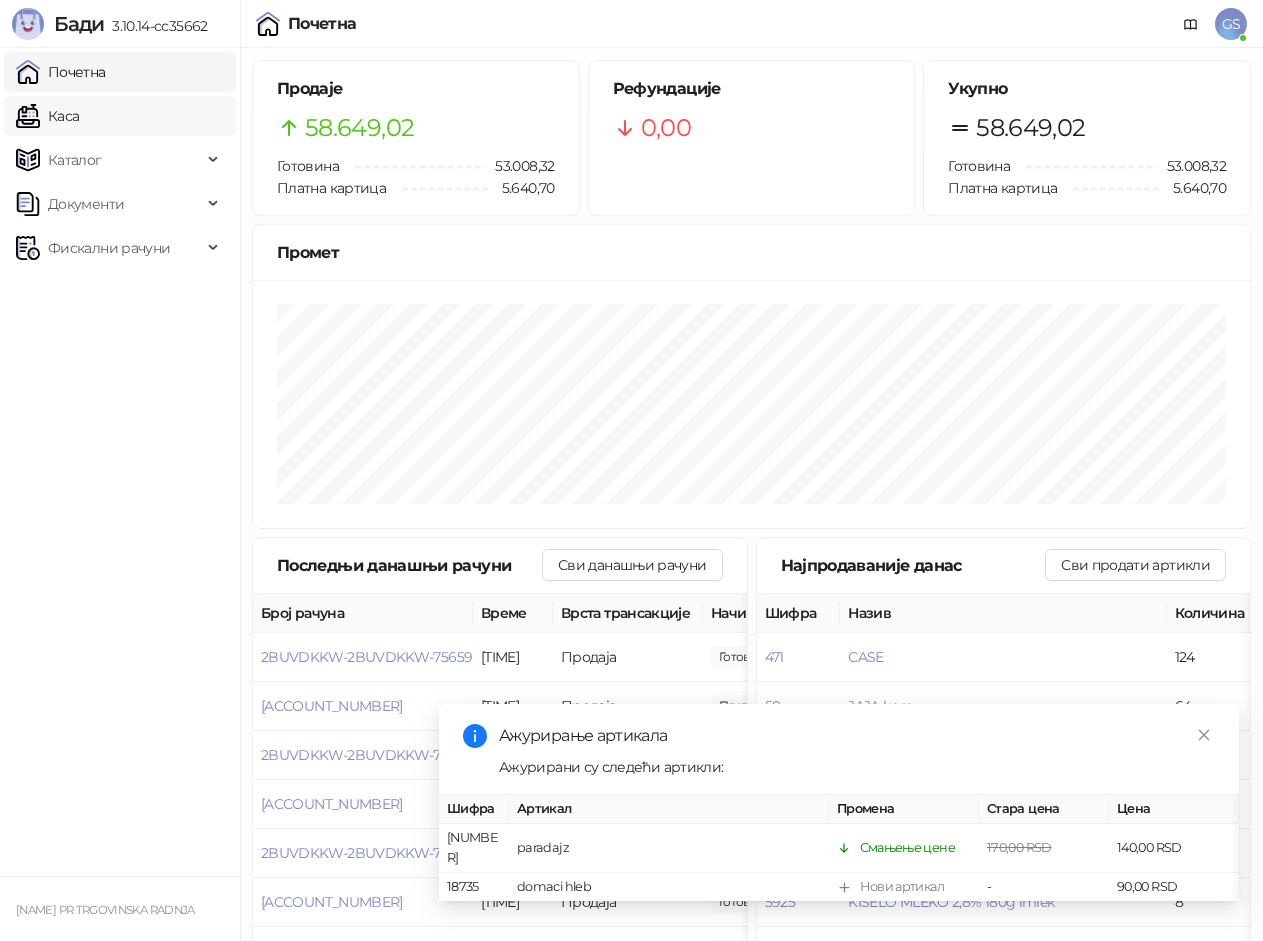 click on "Каса" at bounding box center (47, 116) 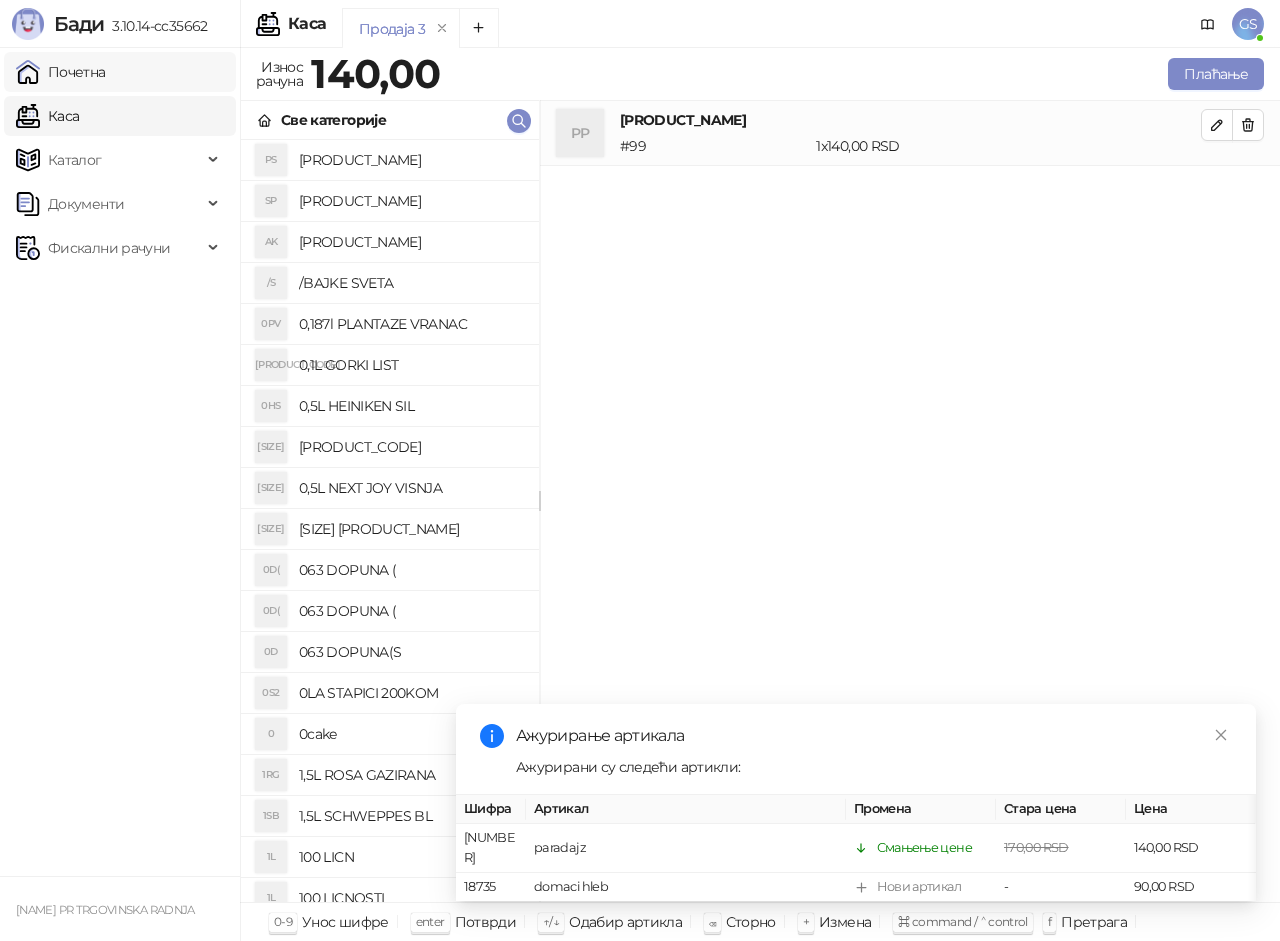 click on "Почетна" at bounding box center (61, 72) 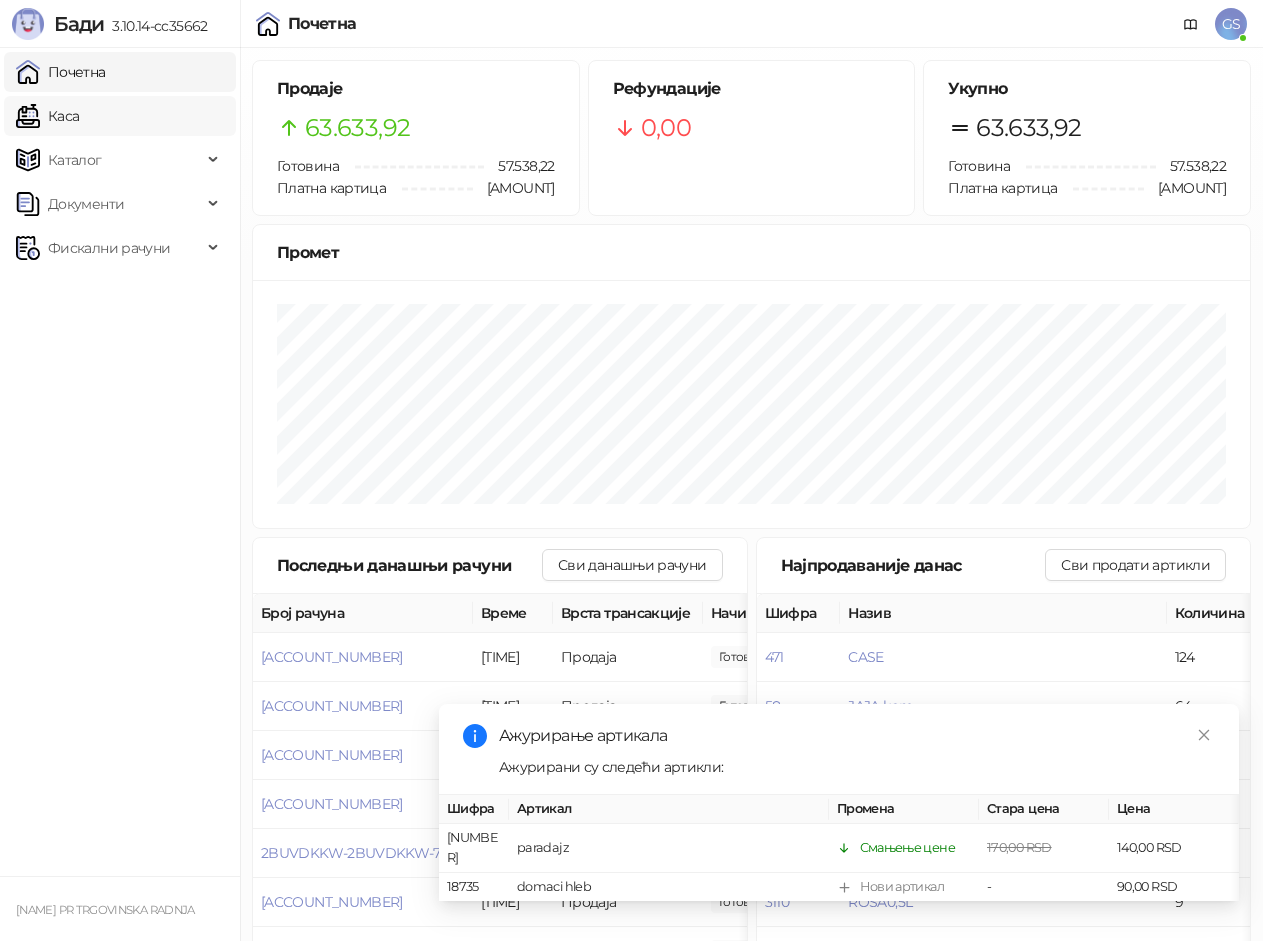 click on "Каса" at bounding box center (47, 116) 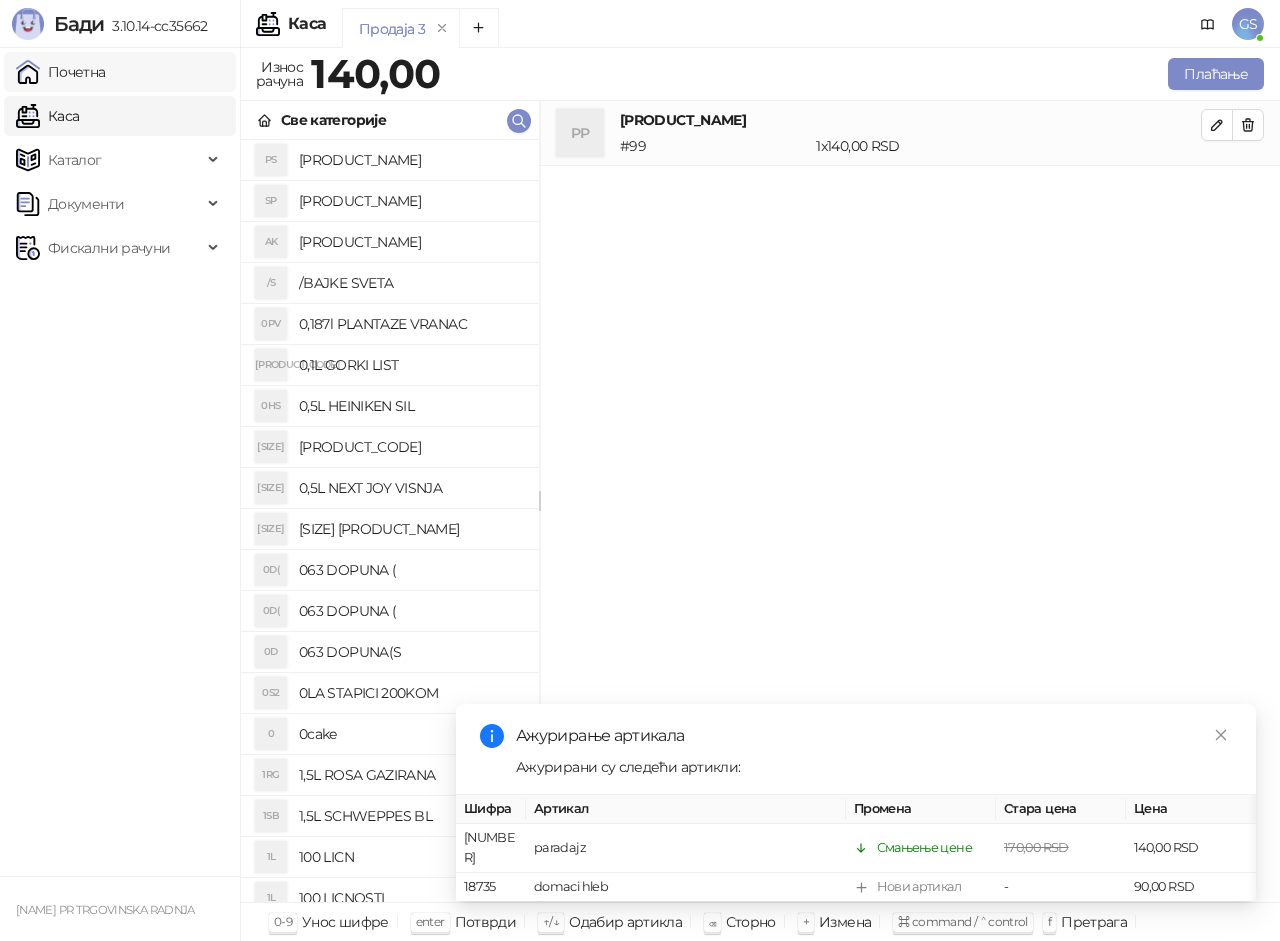 click on "Почетна" at bounding box center (61, 72) 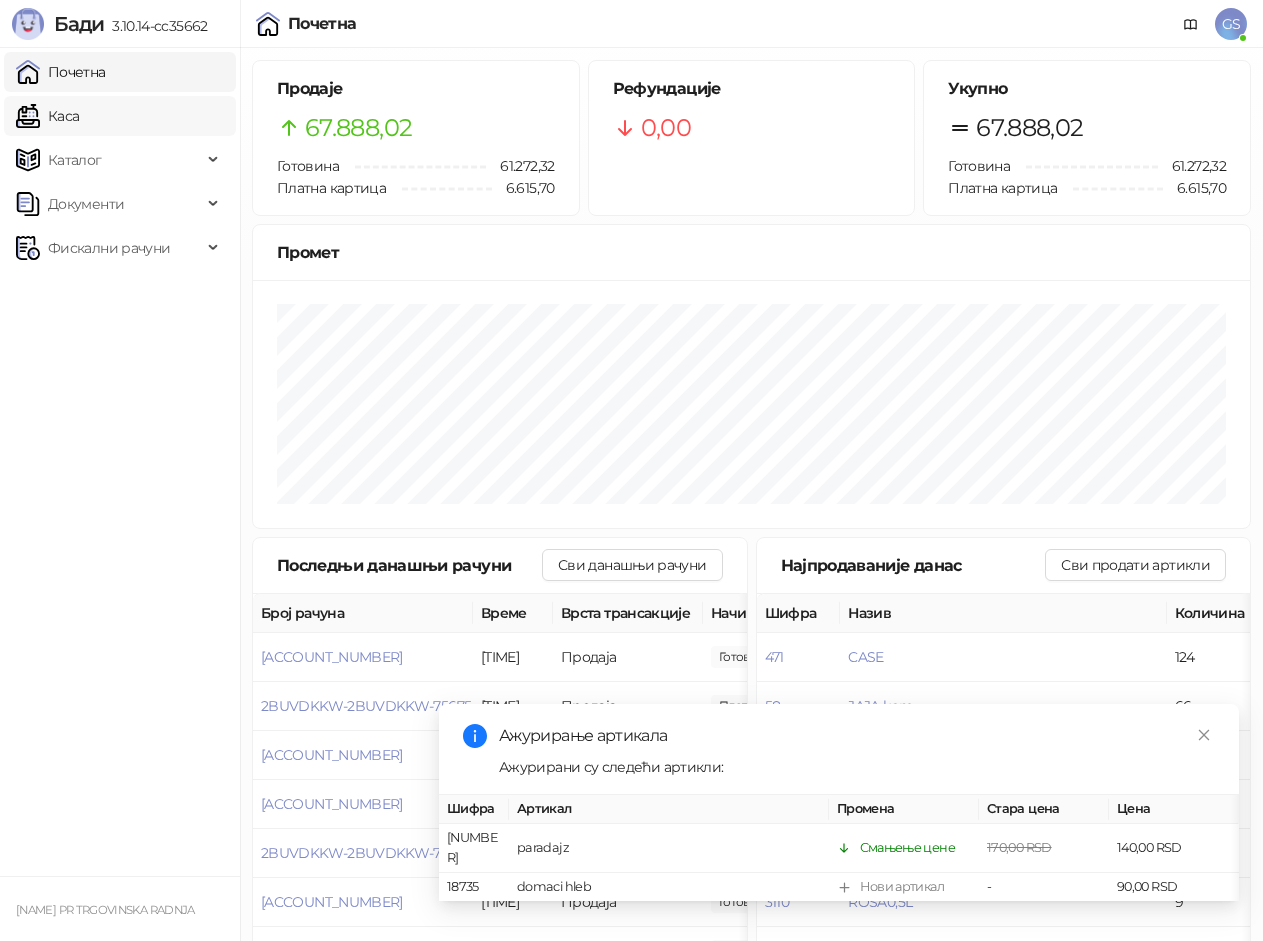 click on "Каса" at bounding box center (47, 116) 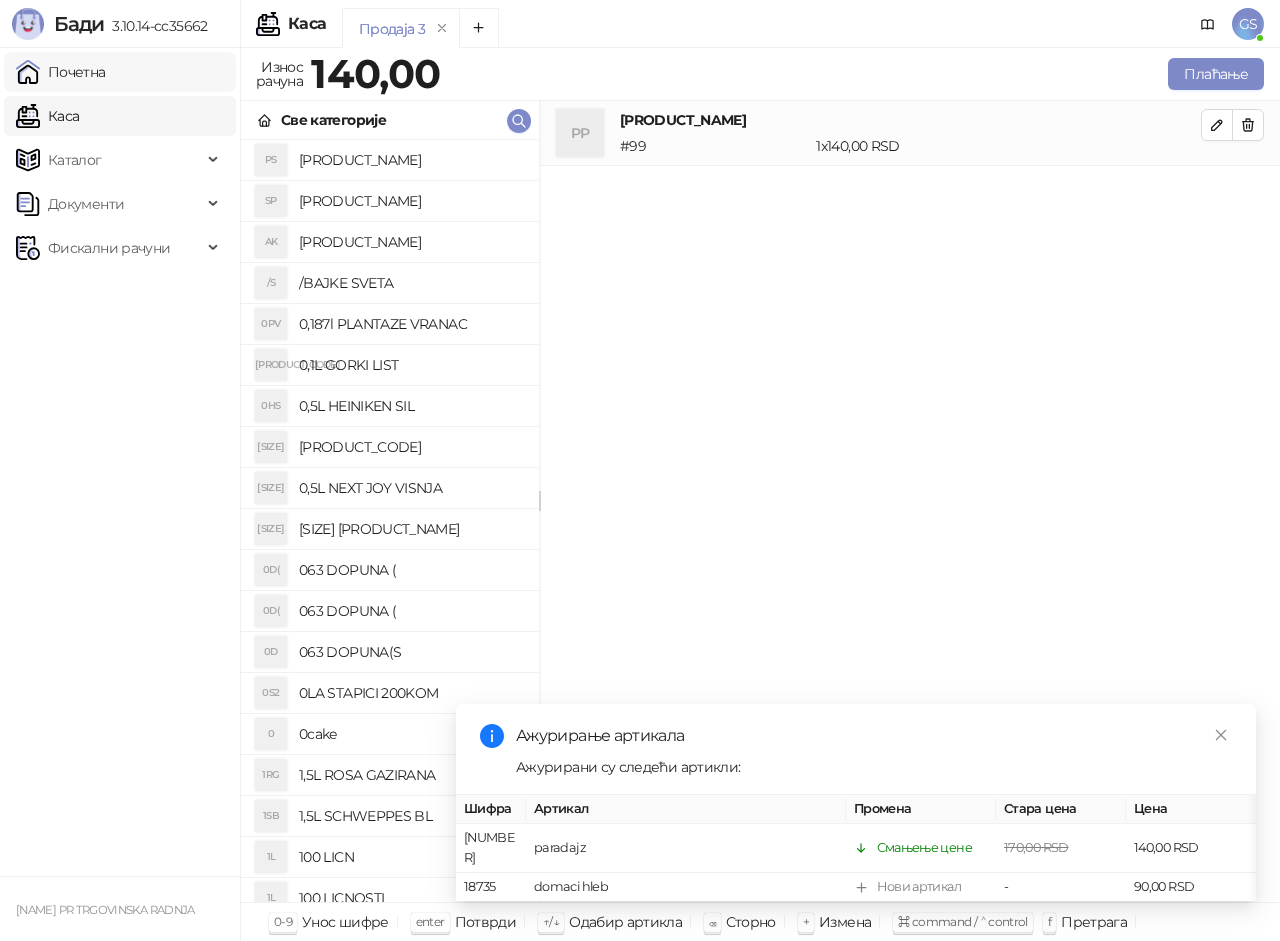 click on "Почетна" at bounding box center (61, 72) 